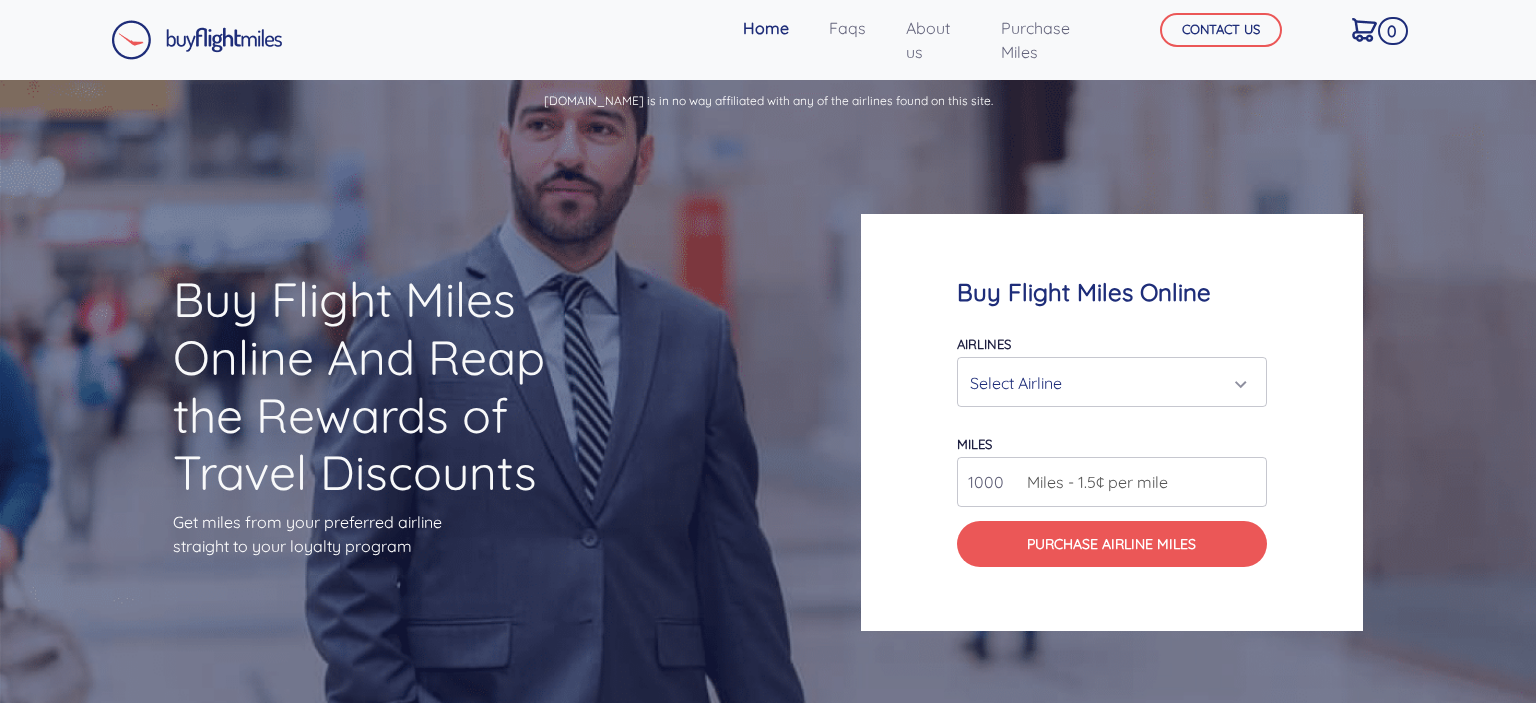 scroll, scrollTop: 0, scrollLeft: 0, axis: both 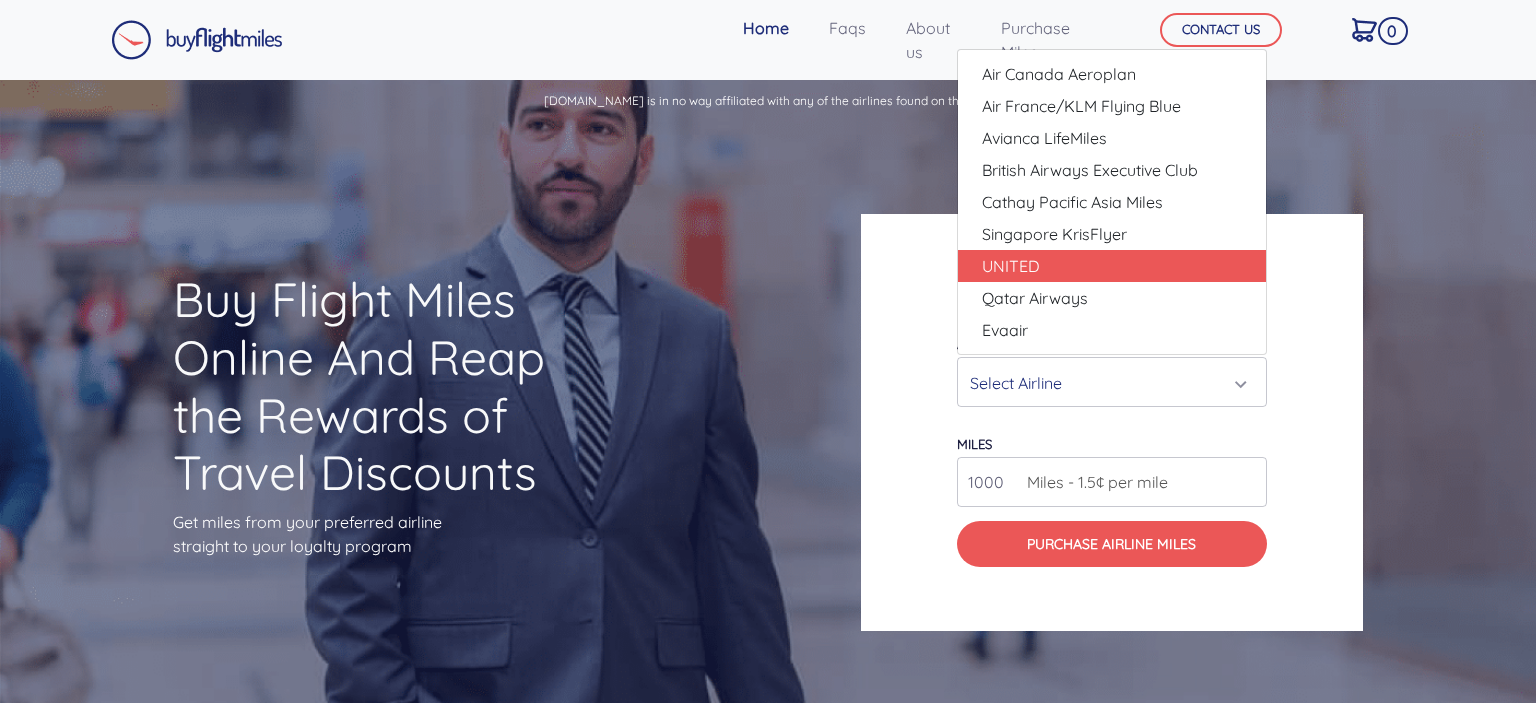 click on "UNITED" at bounding box center [1112, 266] 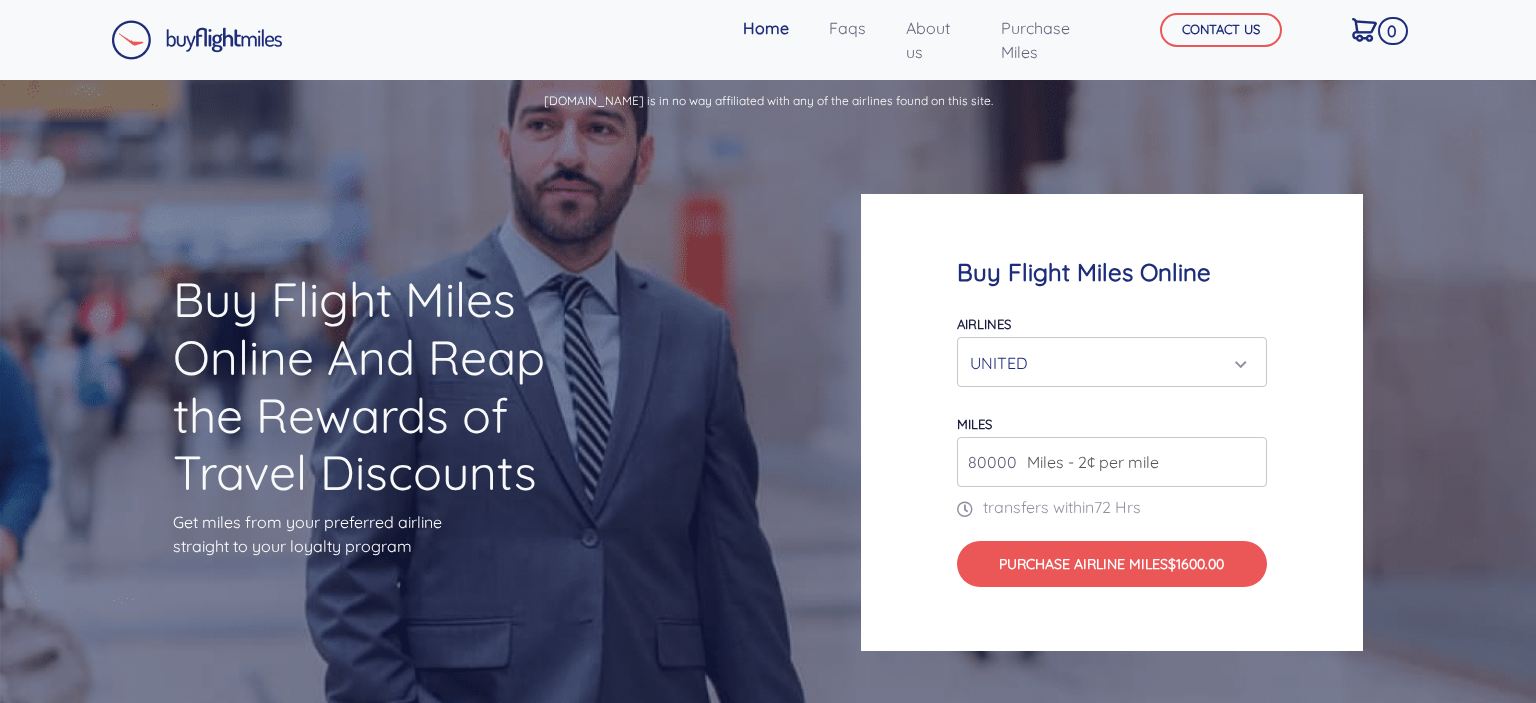 click on "UNITED" at bounding box center (1106, 363) 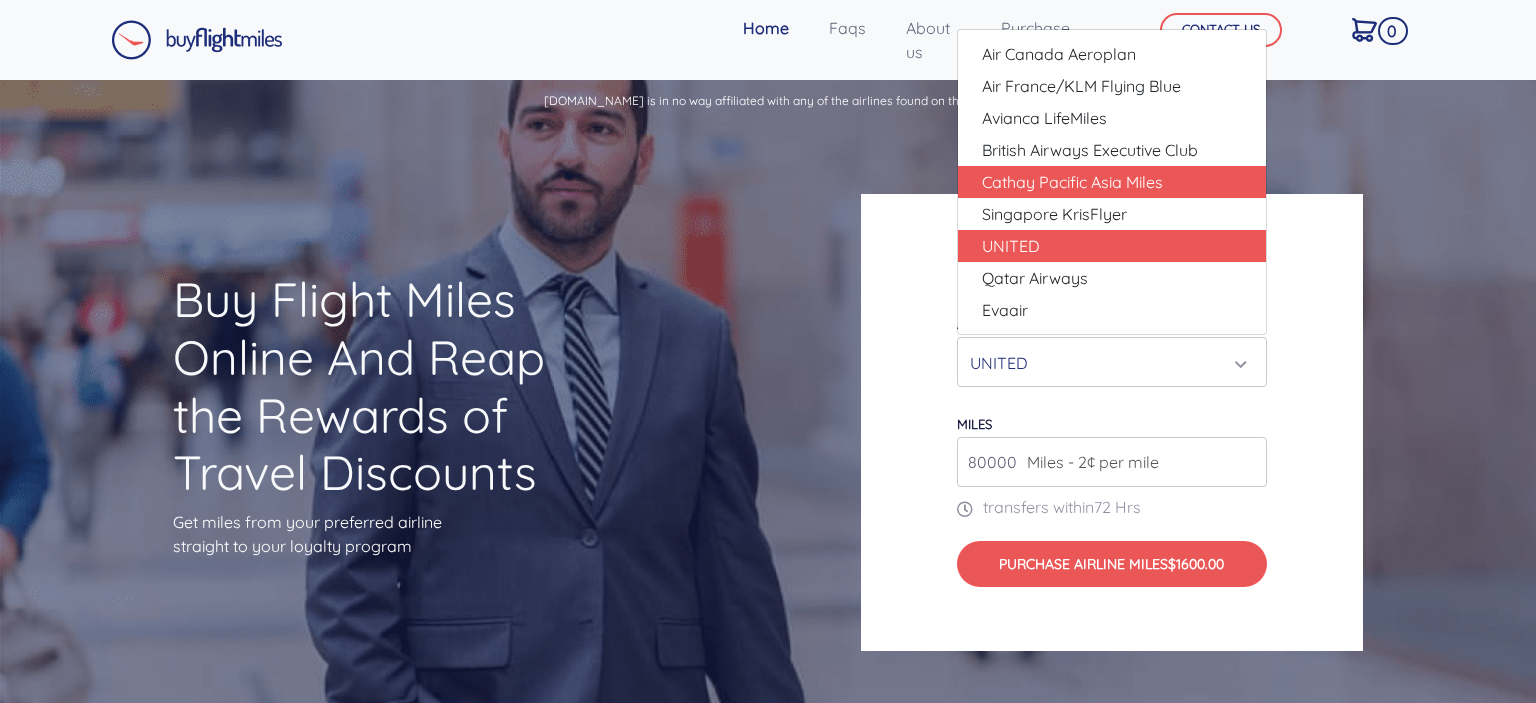 click on "Cathay Pacific Asia Miles" at bounding box center [1072, 182] 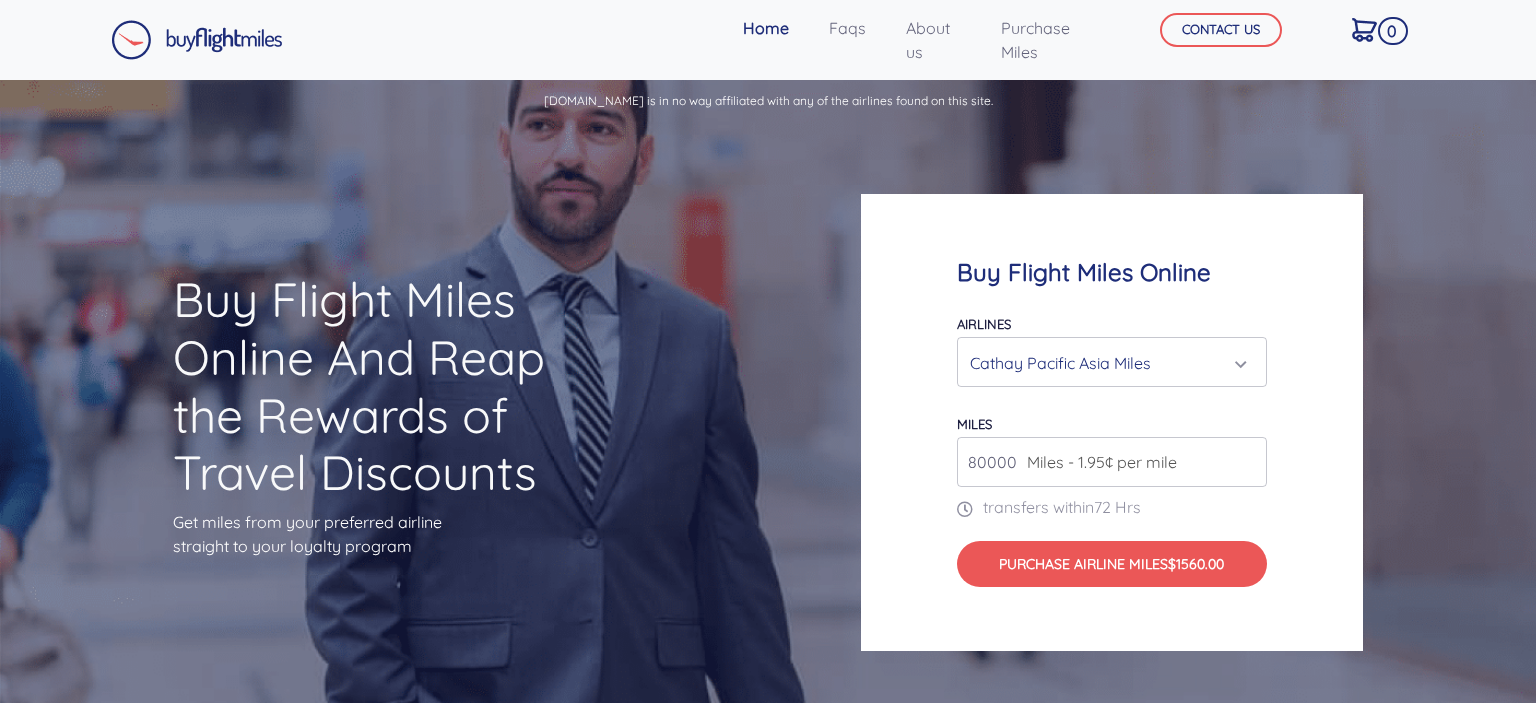 click on "Cathay Pacific Asia Miles" at bounding box center (1106, 363) 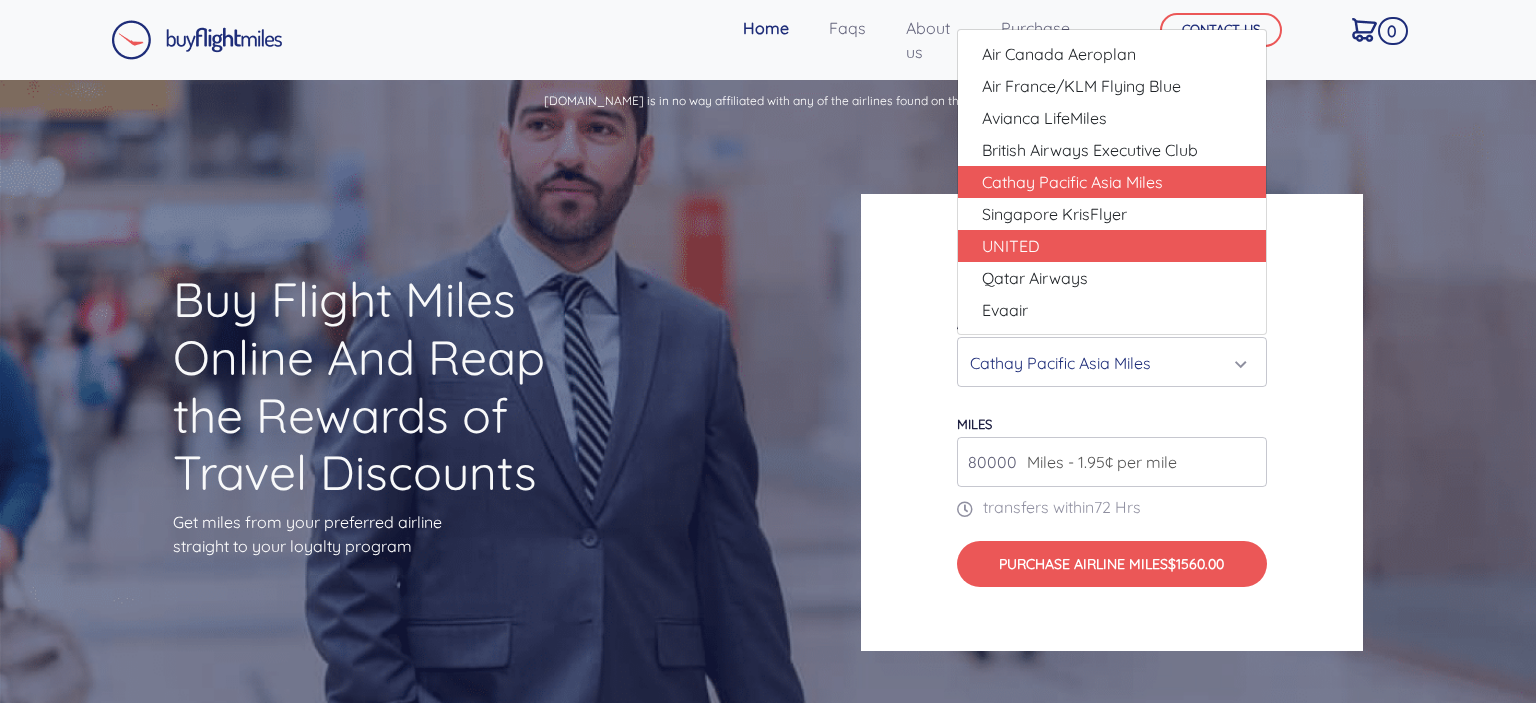 click on "UNITED" at bounding box center [1112, 246] 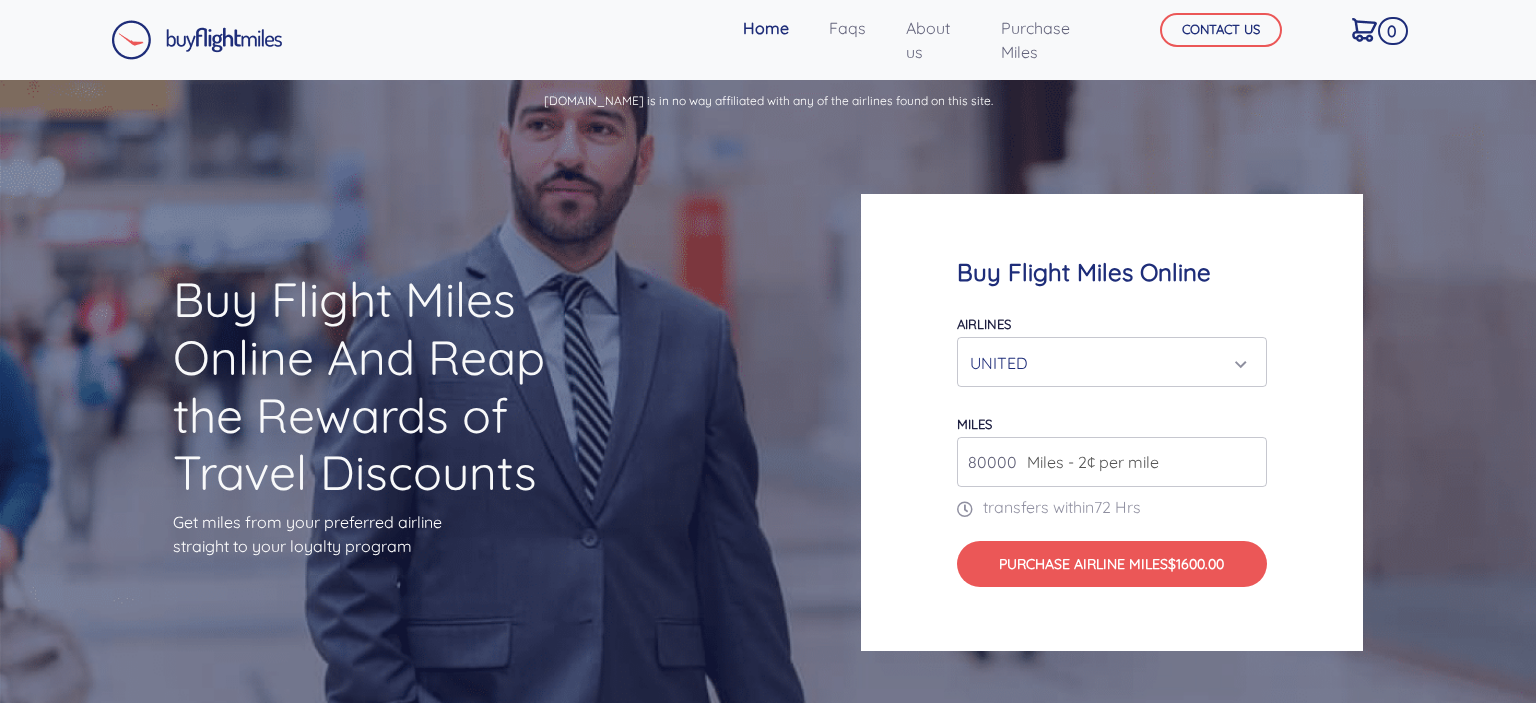 click on "UNITED" at bounding box center [1106, 363] 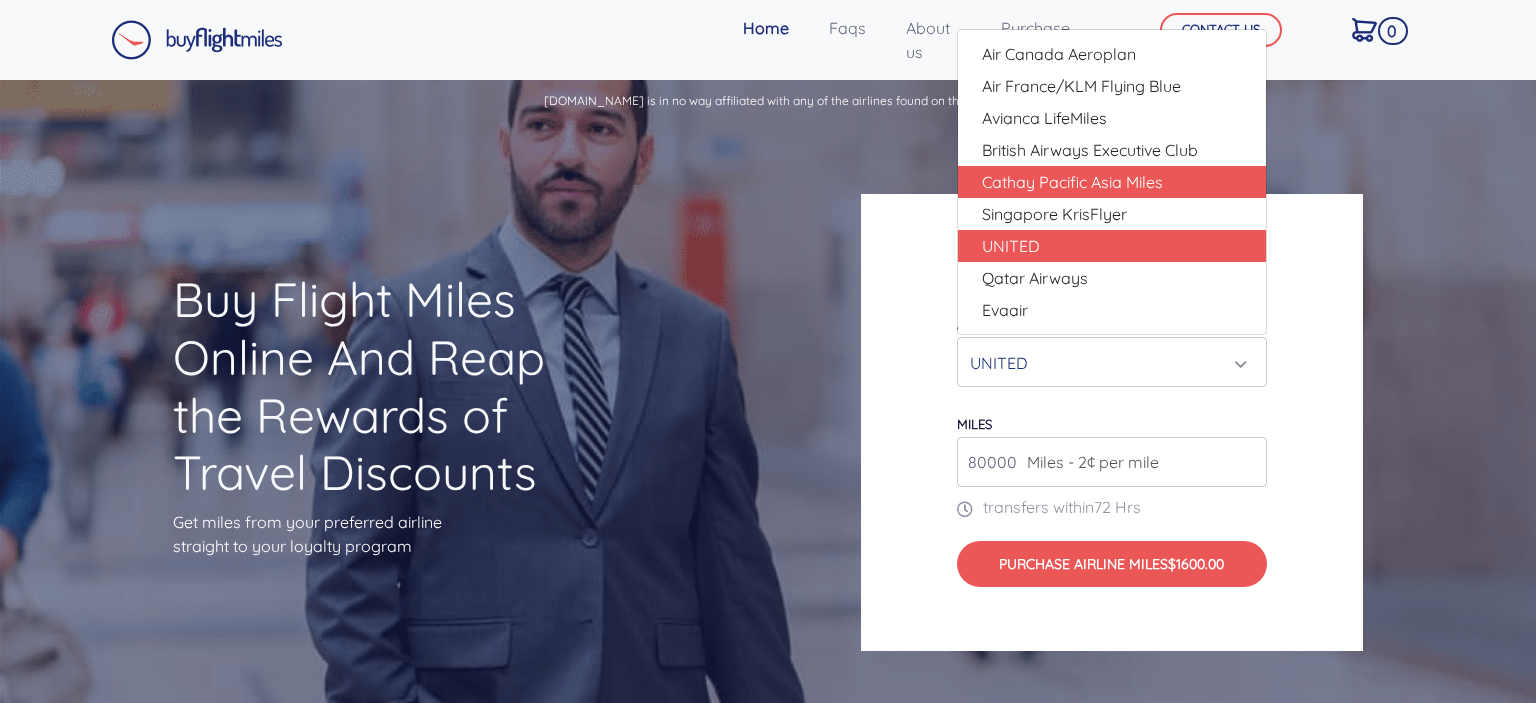 click on "Cathay Pacific Asia Miles" at bounding box center (1072, 182) 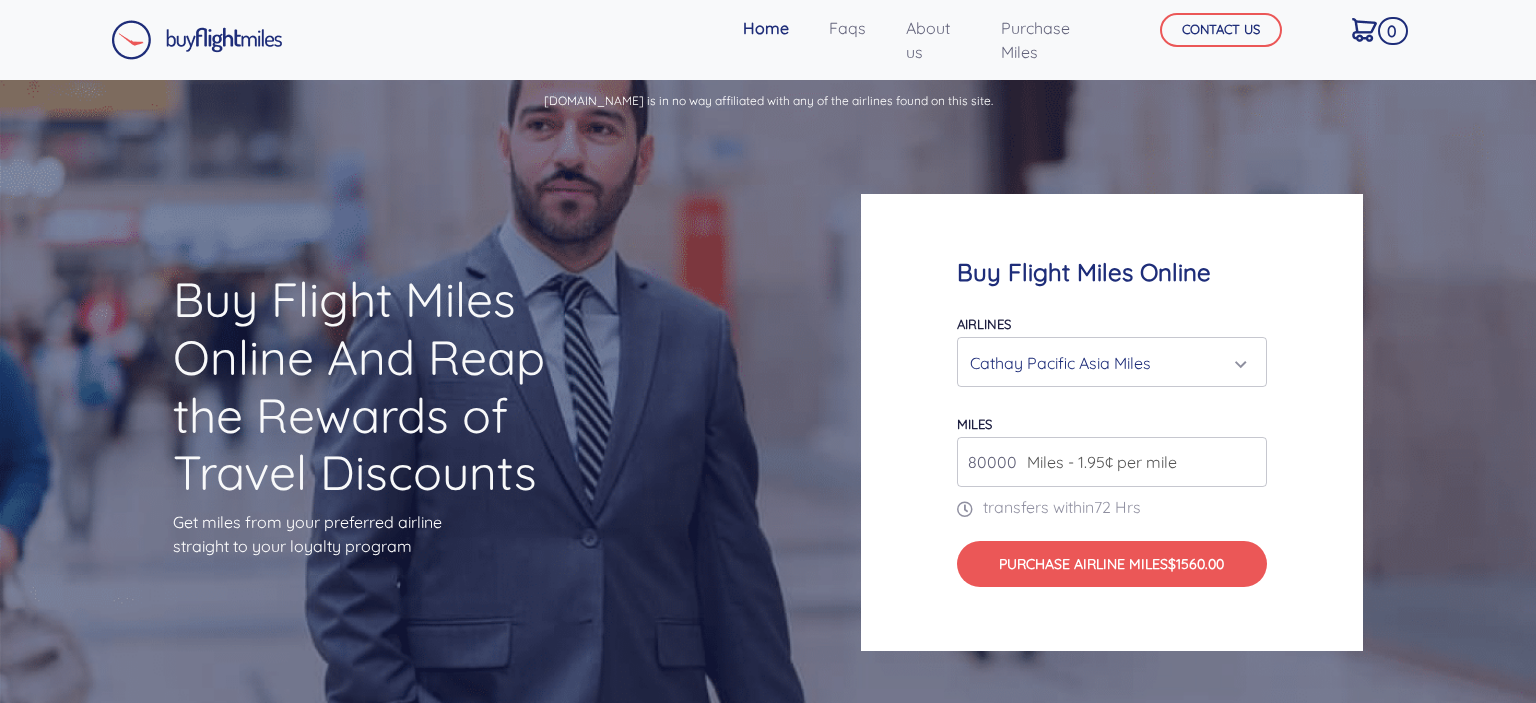 click on "Cathay Pacific Asia Miles" at bounding box center [1112, 363] 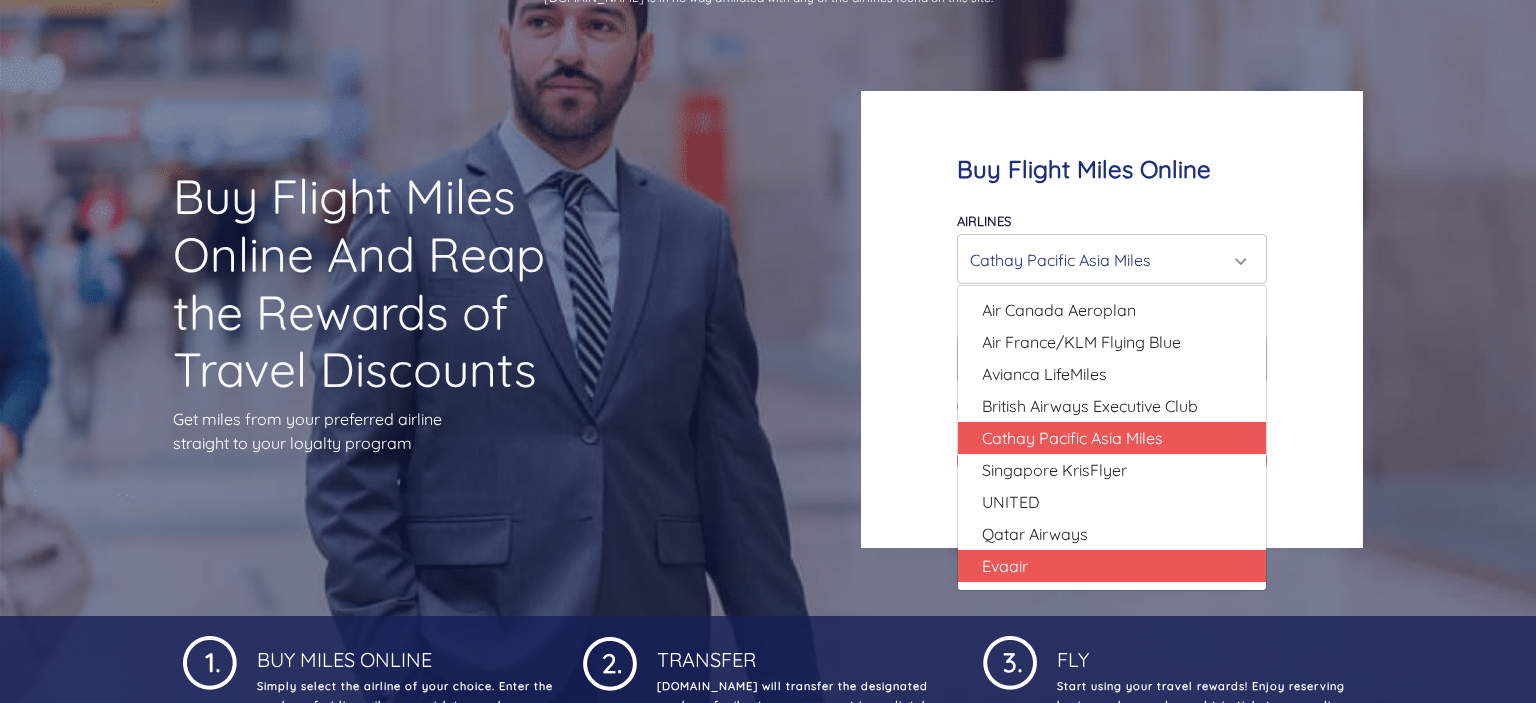 scroll, scrollTop: 105, scrollLeft: 0, axis: vertical 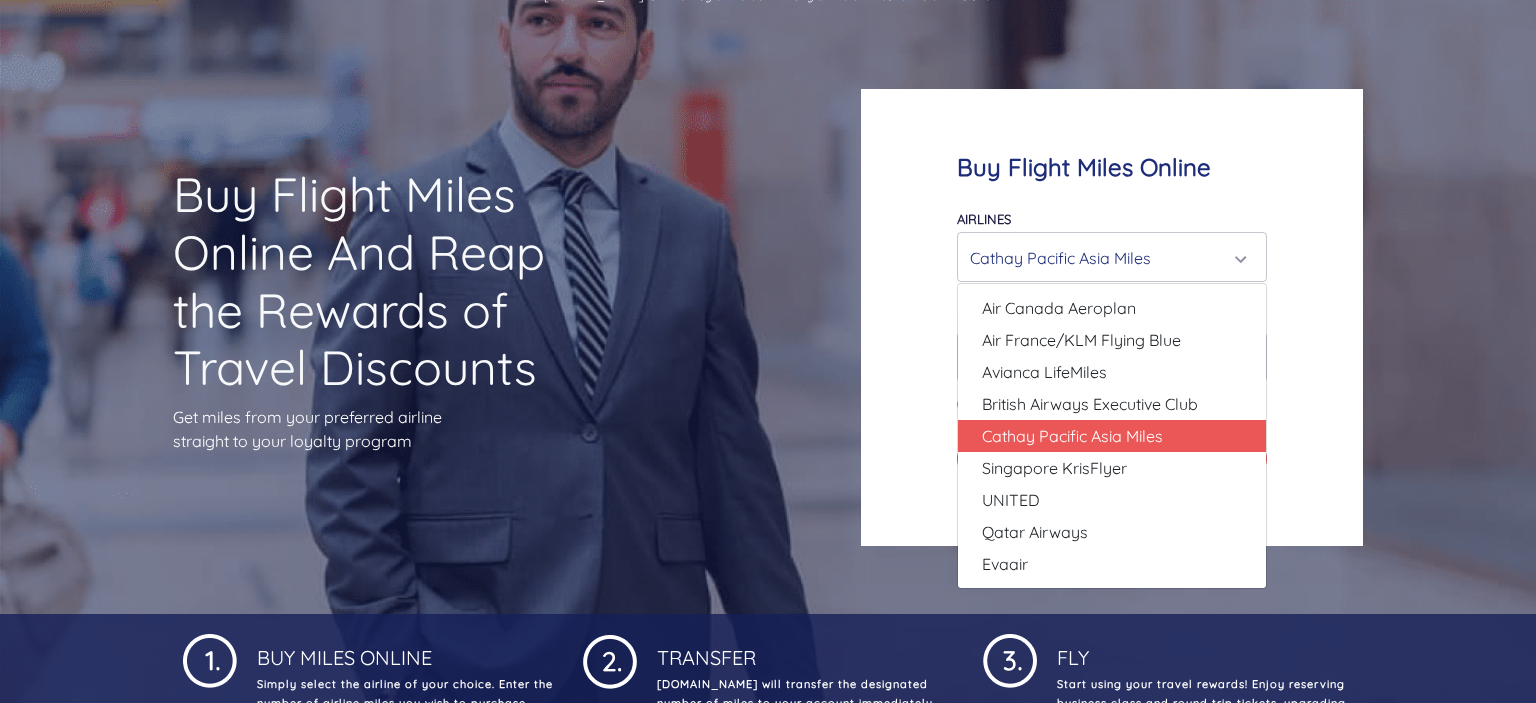 click on "Cathay Pacific Asia Miles" at bounding box center [1106, 258] 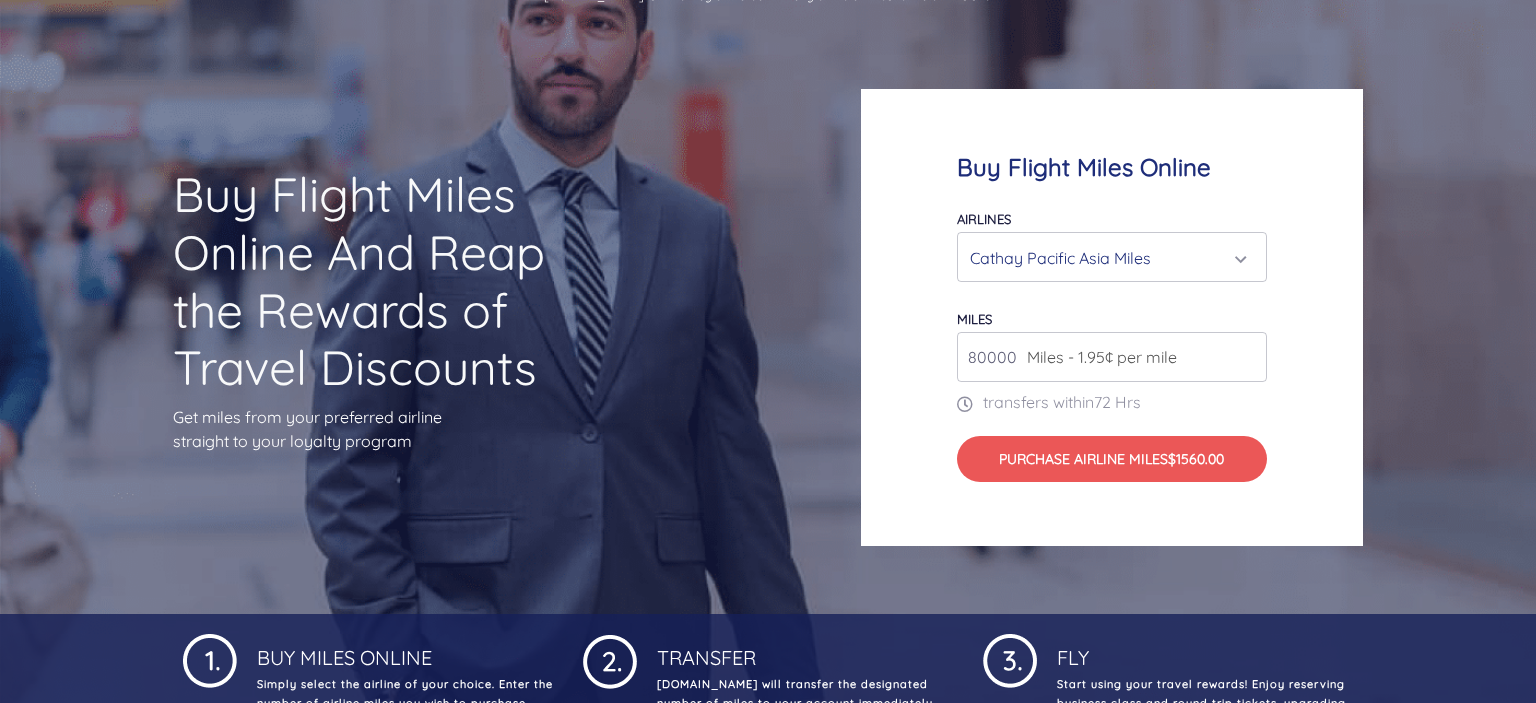 click on "Cathay Pacific Asia Miles" at bounding box center [1106, 258] 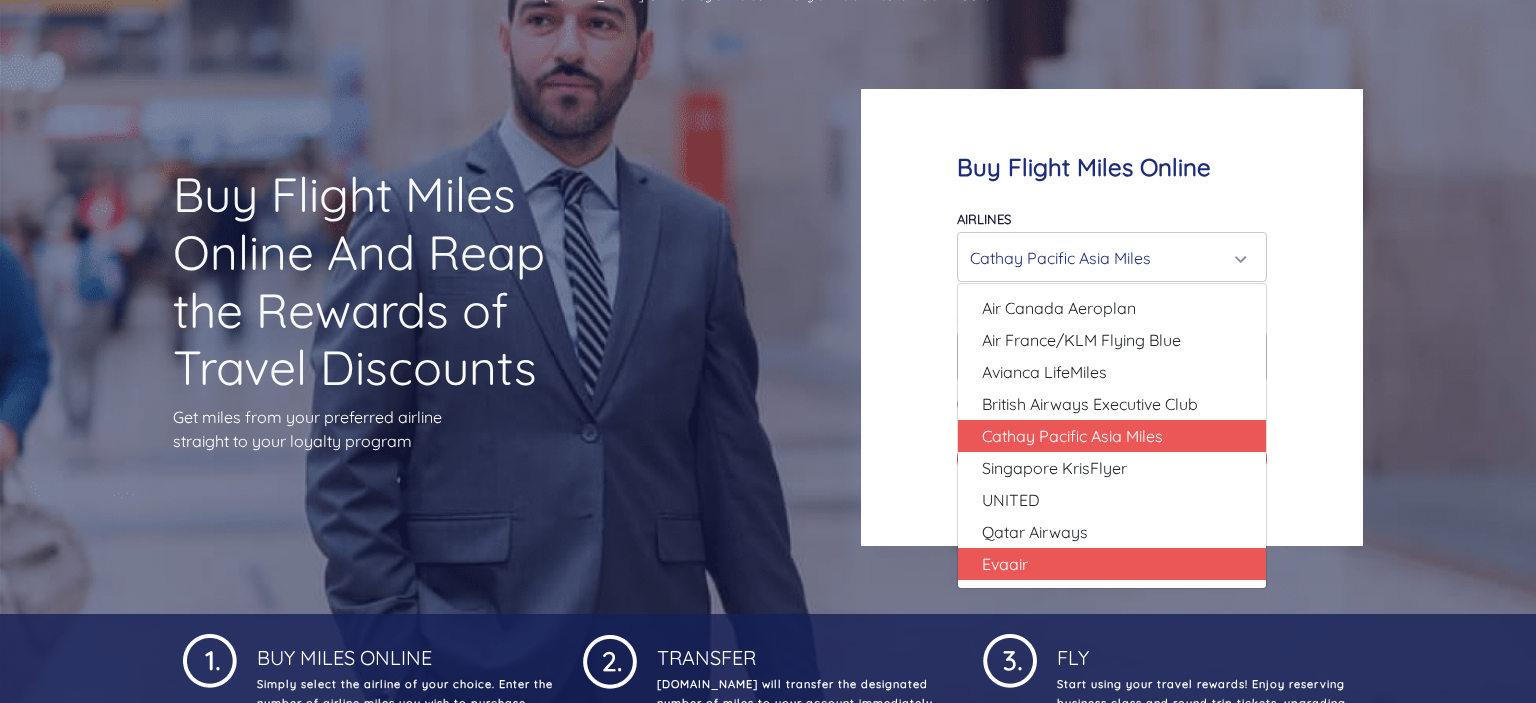 click on "Evaair" at bounding box center (1005, 564) 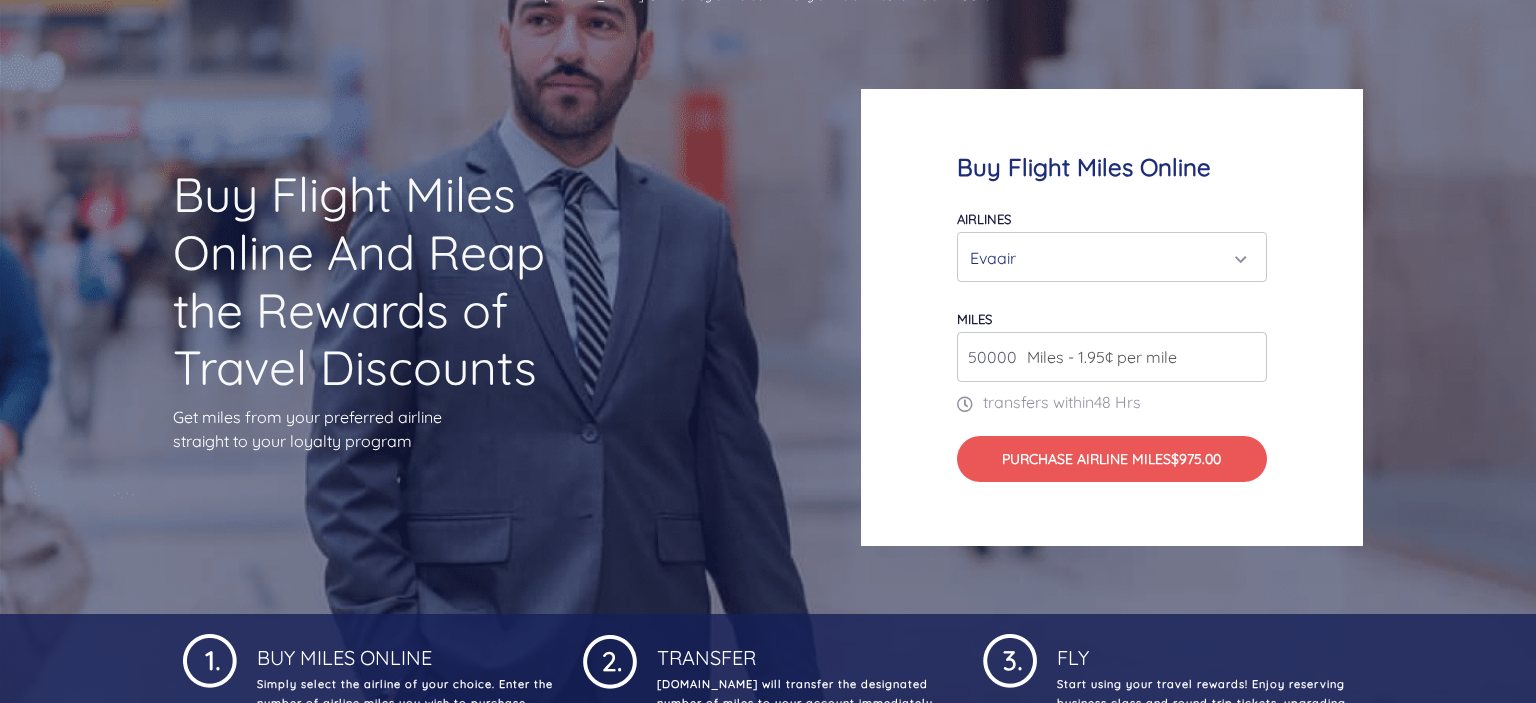 click on "Evaair" at bounding box center (1106, 258) 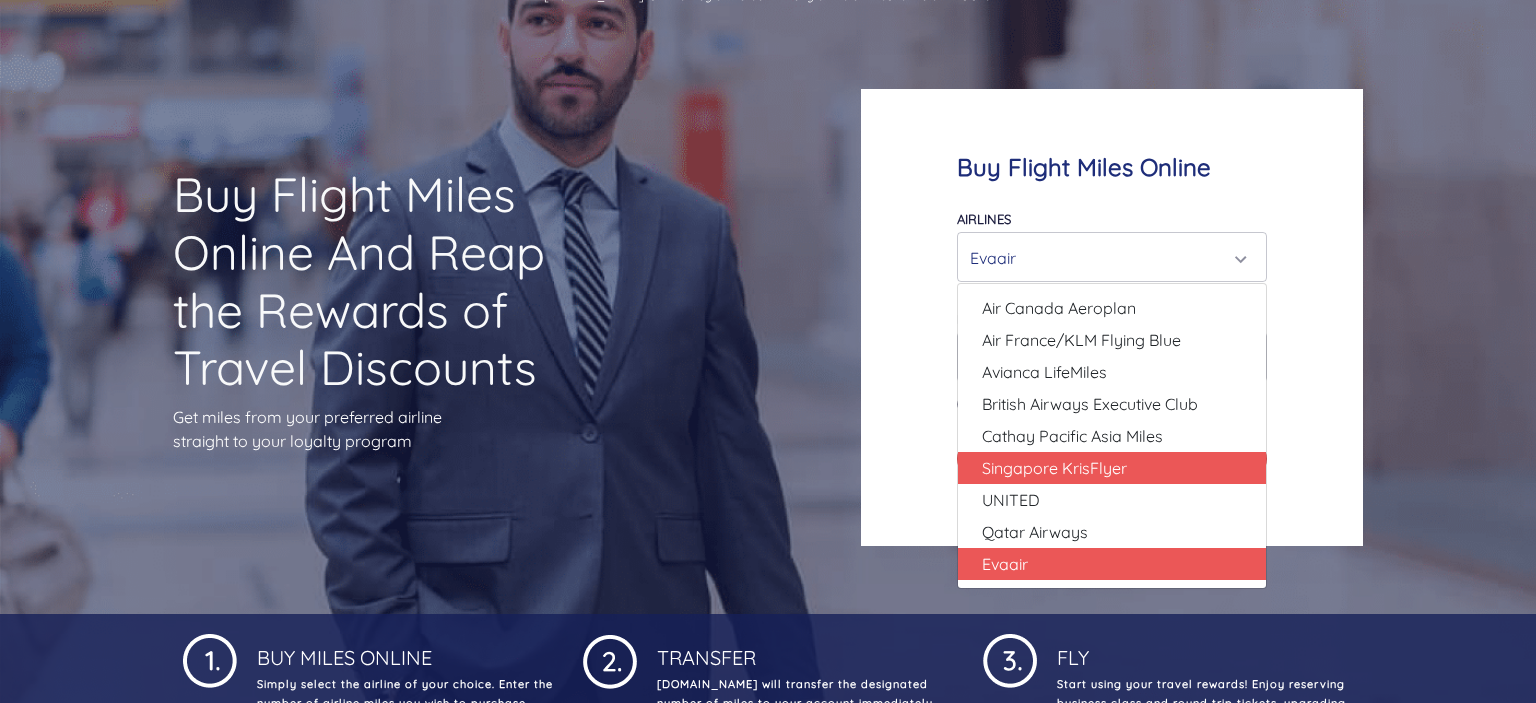 click on "Singapore KrisFlyer" at bounding box center [1054, 468] 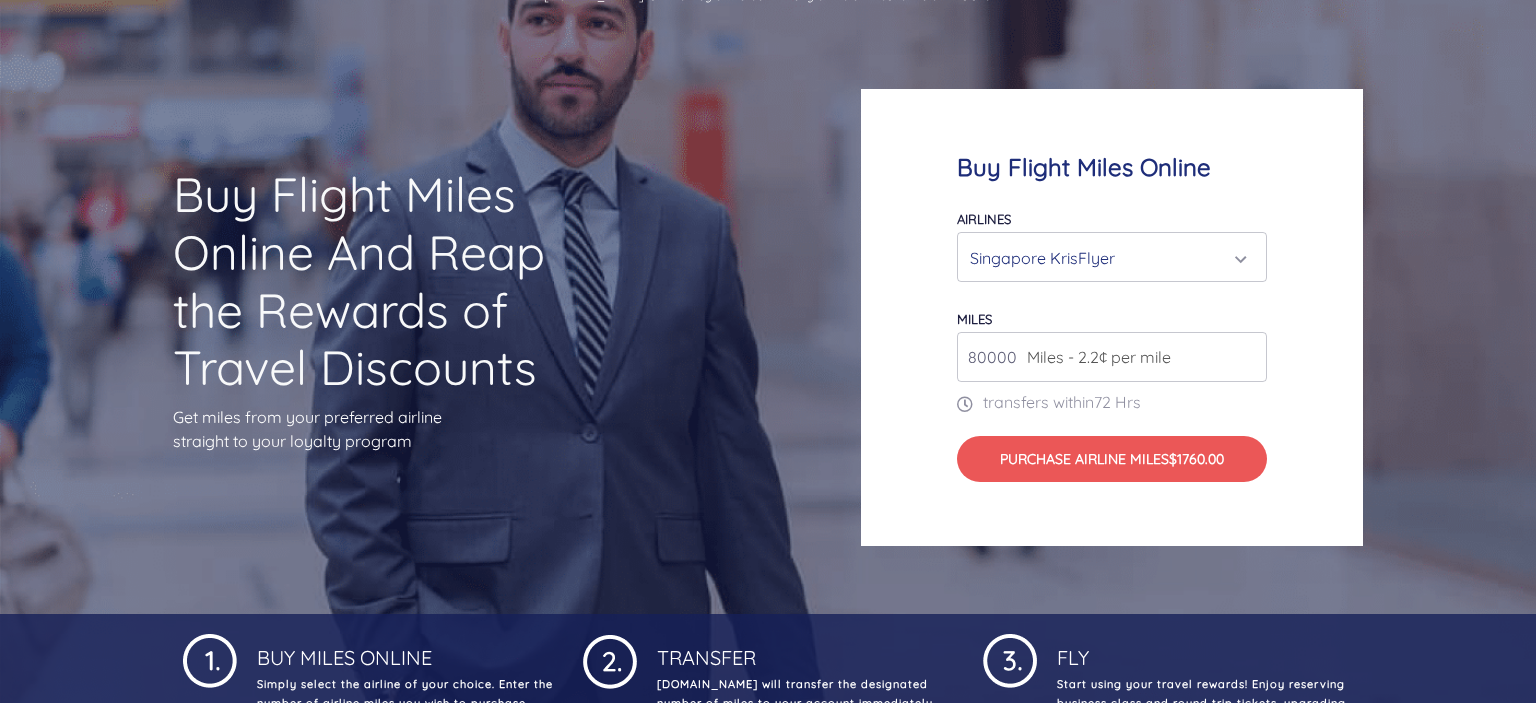 click on "Singapore KrisFlyer" at bounding box center (1112, 258) 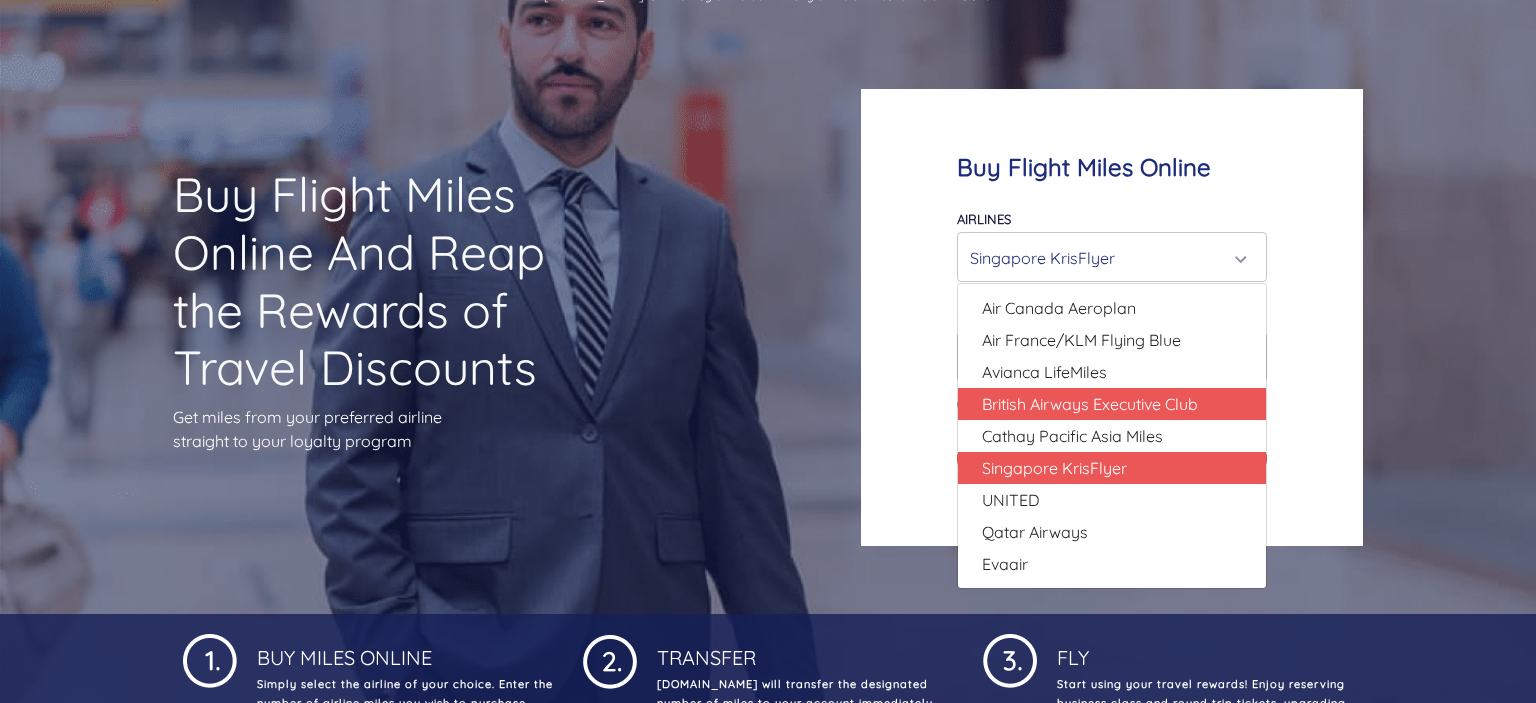 click on "British Airways Executive Club" at bounding box center (1090, 404) 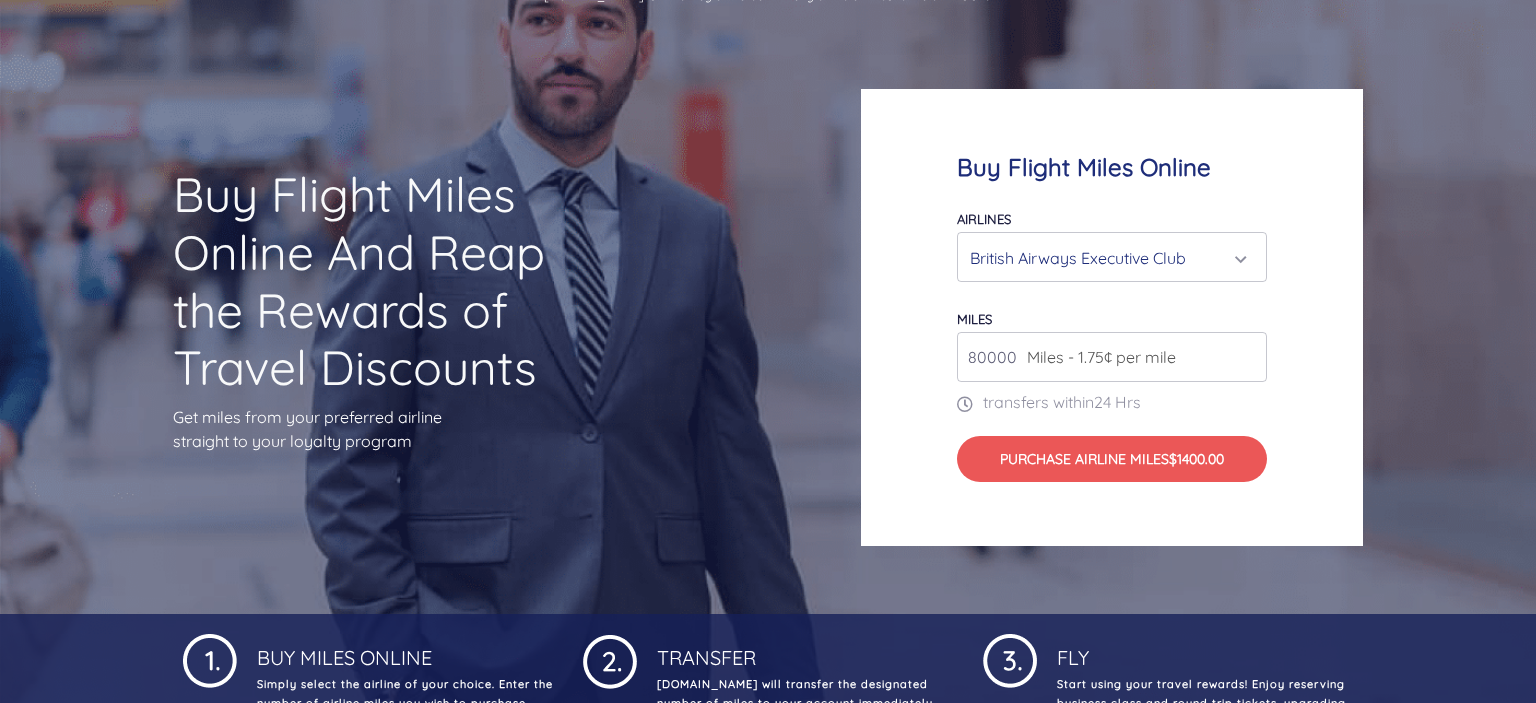 click on "British Airways Executive Club" at bounding box center [1112, 258] 